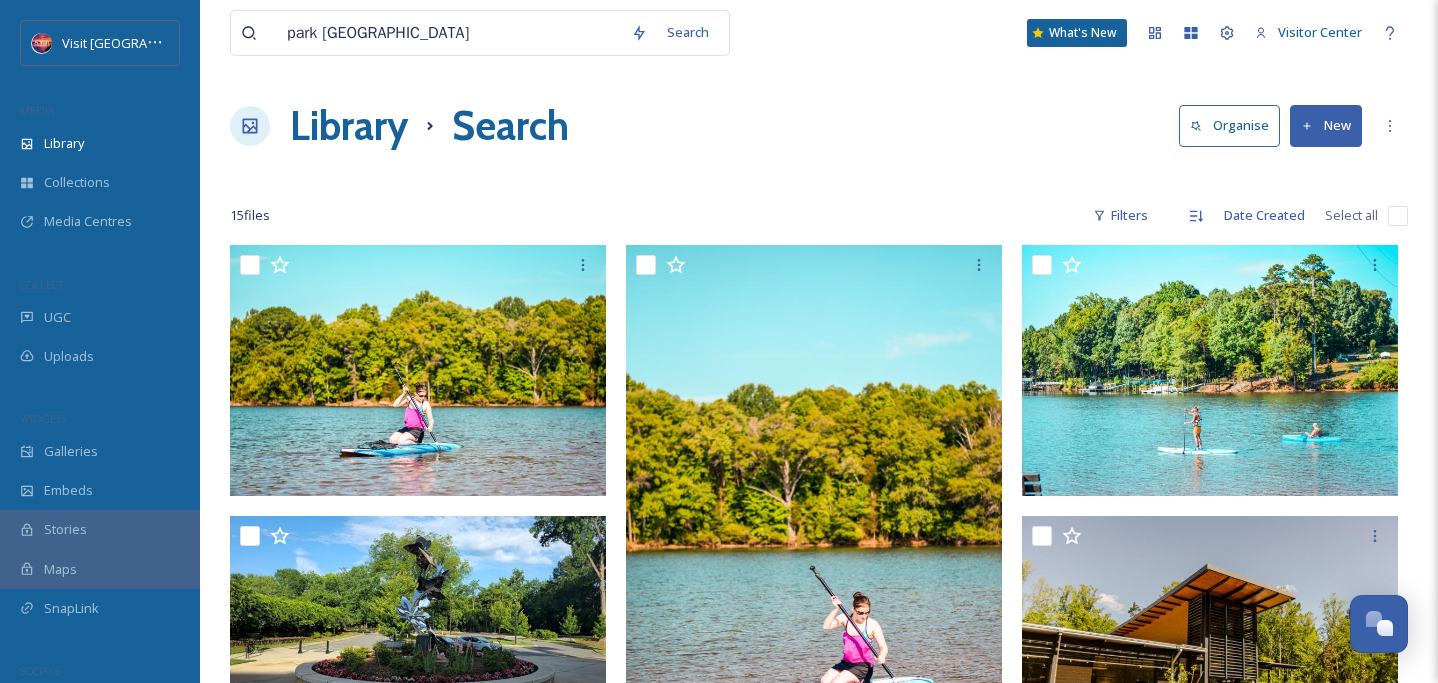 click on "park [GEOGRAPHIC_DATA]" at bounding box center (449, 33) 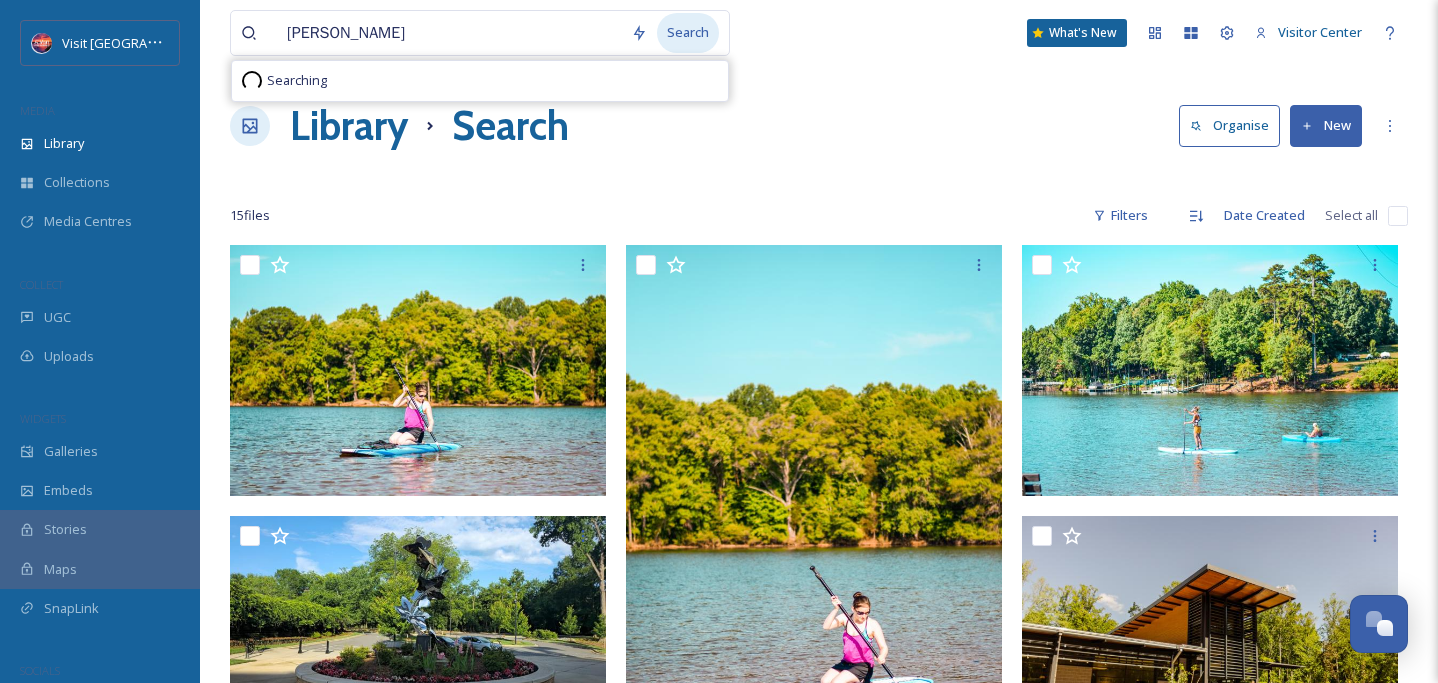 click on "Search" at bounding box center (688, 32) 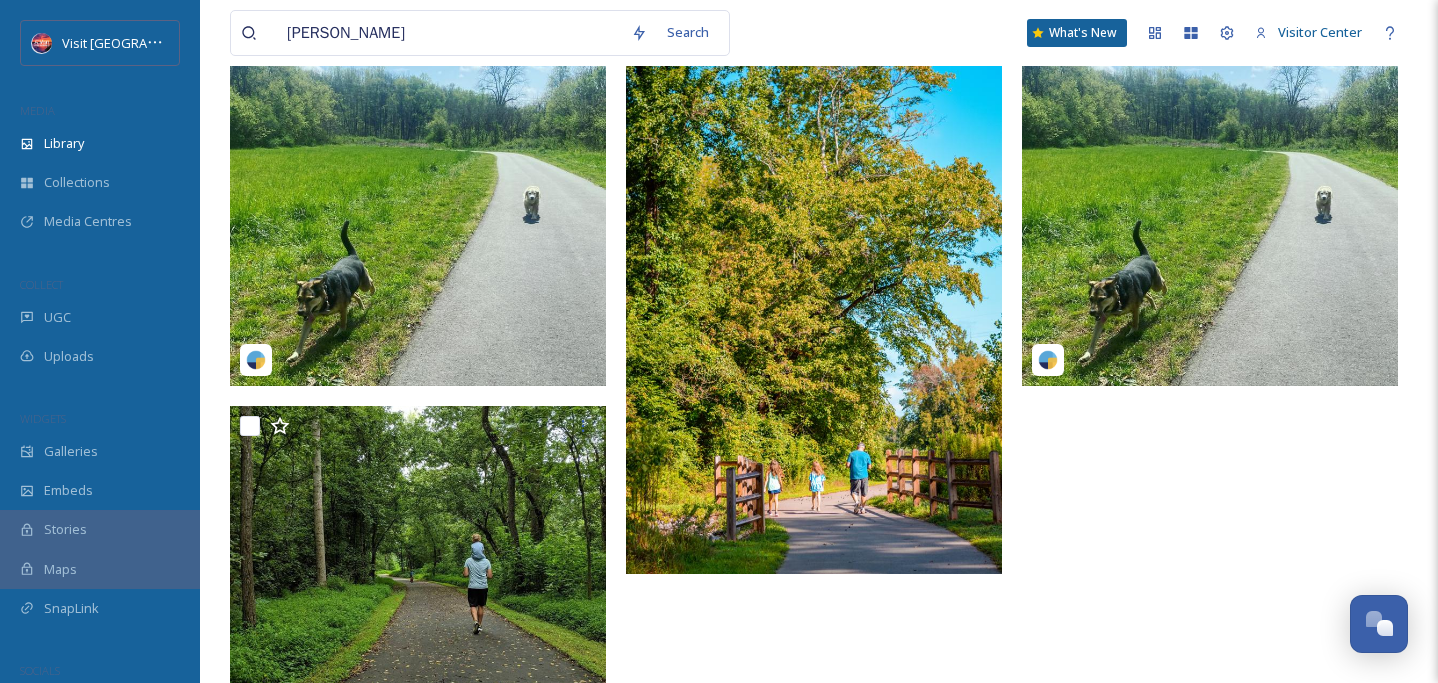 scroll, scrollTop: 185, scrollLeft: 0, axis: vertical 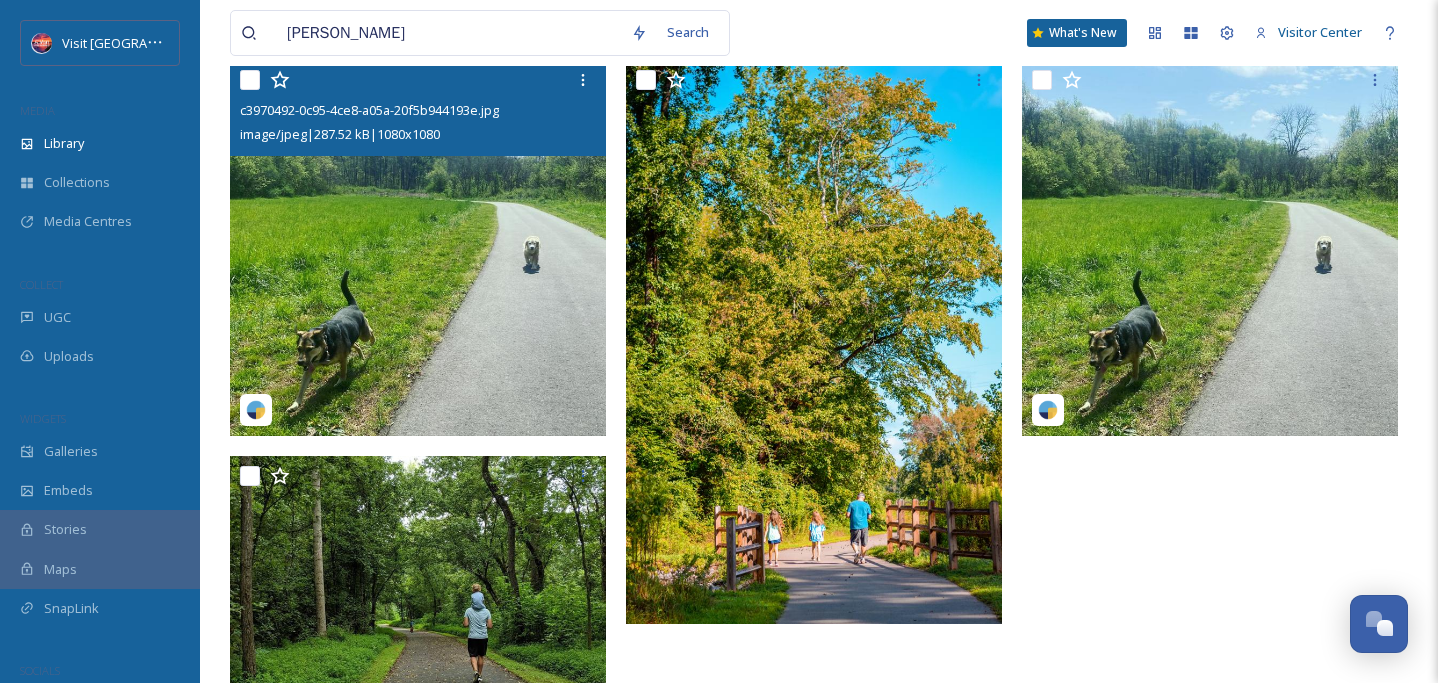 click at bounding box center [418, 248] 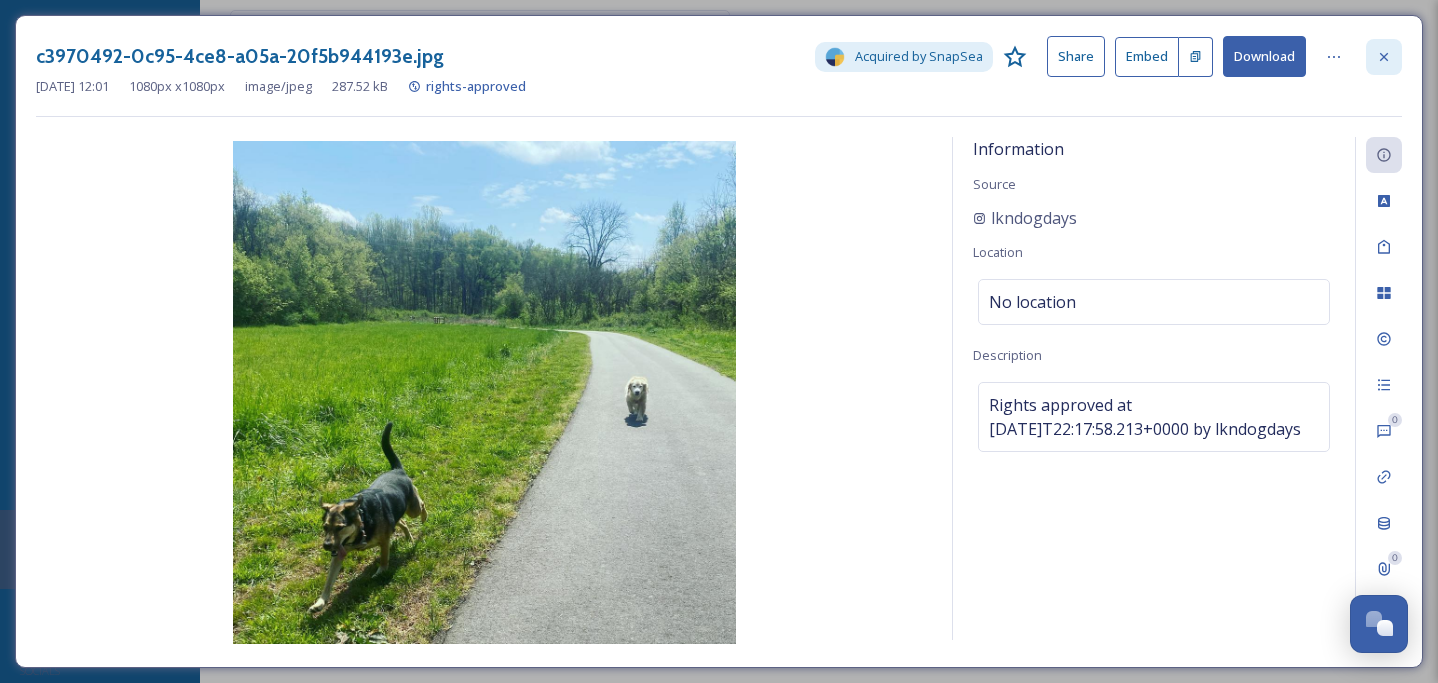 click 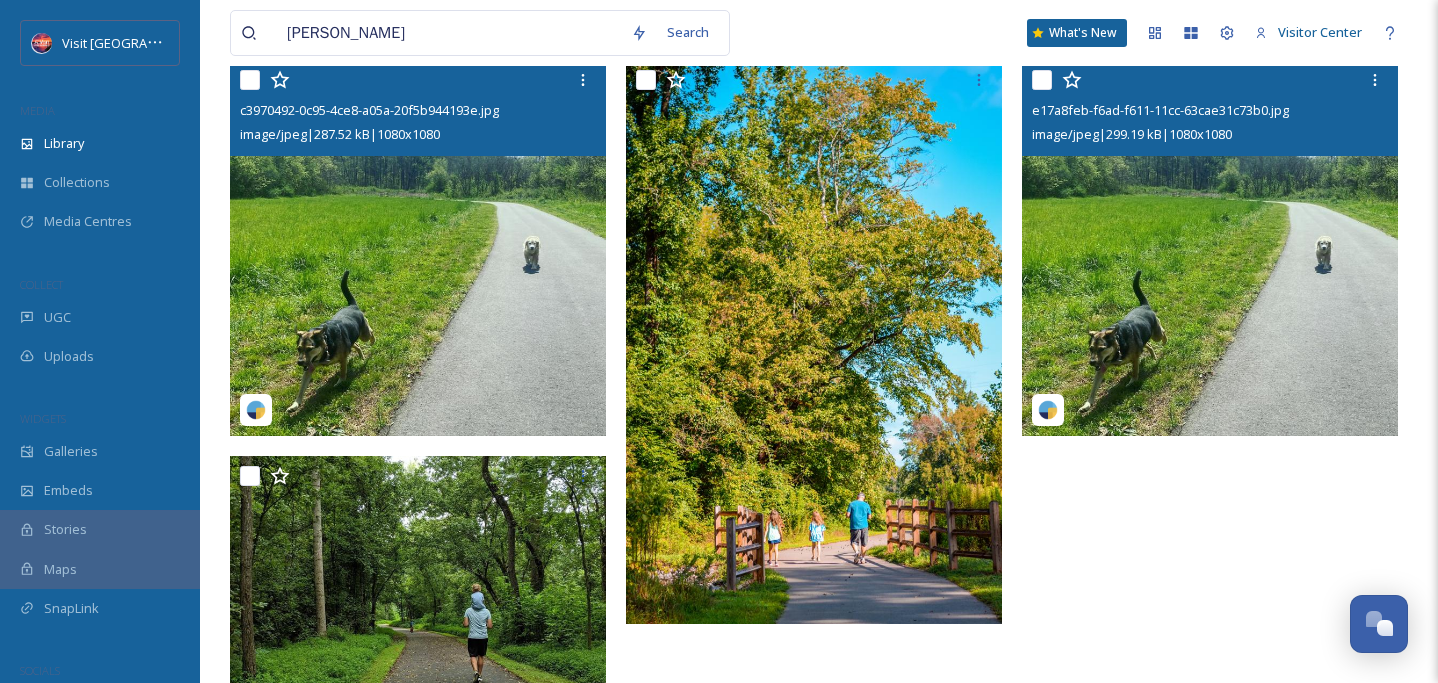 click at bounding box center [1210, 248] 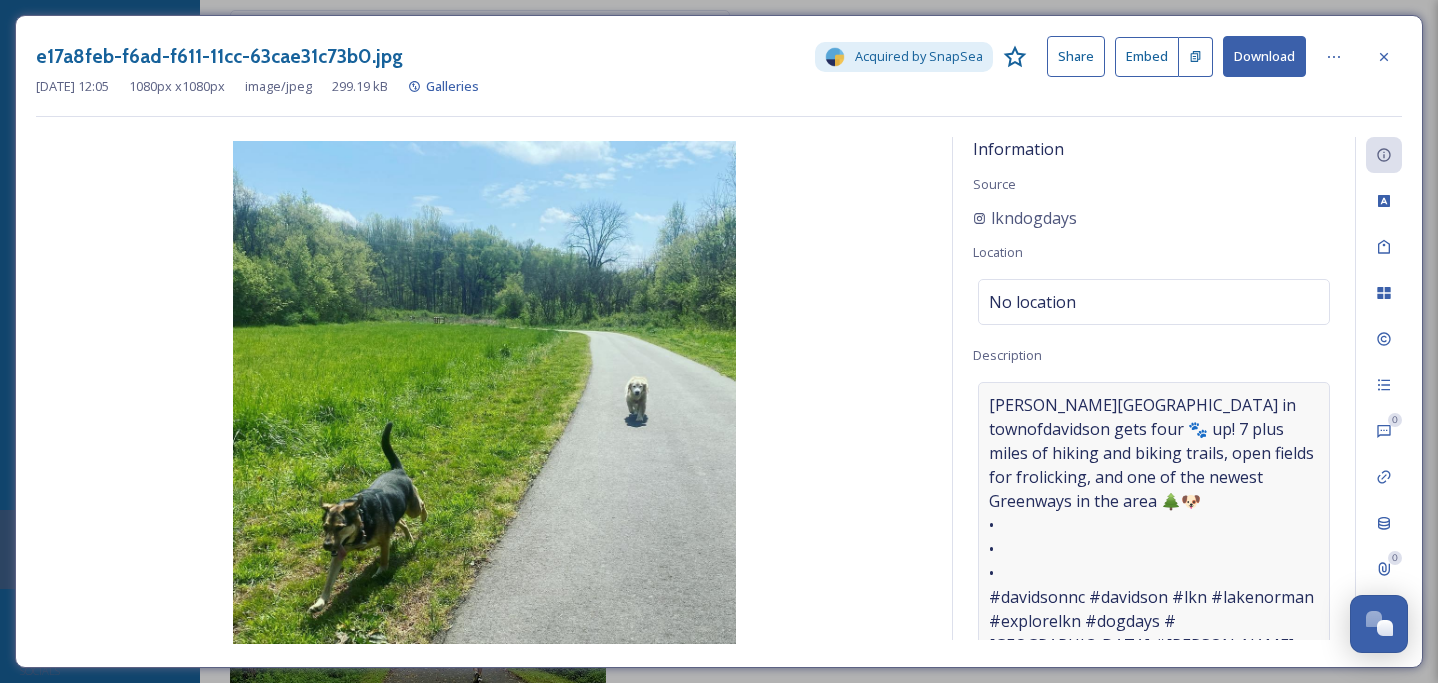 scroll, scrollTop: 7, scrollLeft: 0, axis: vertical 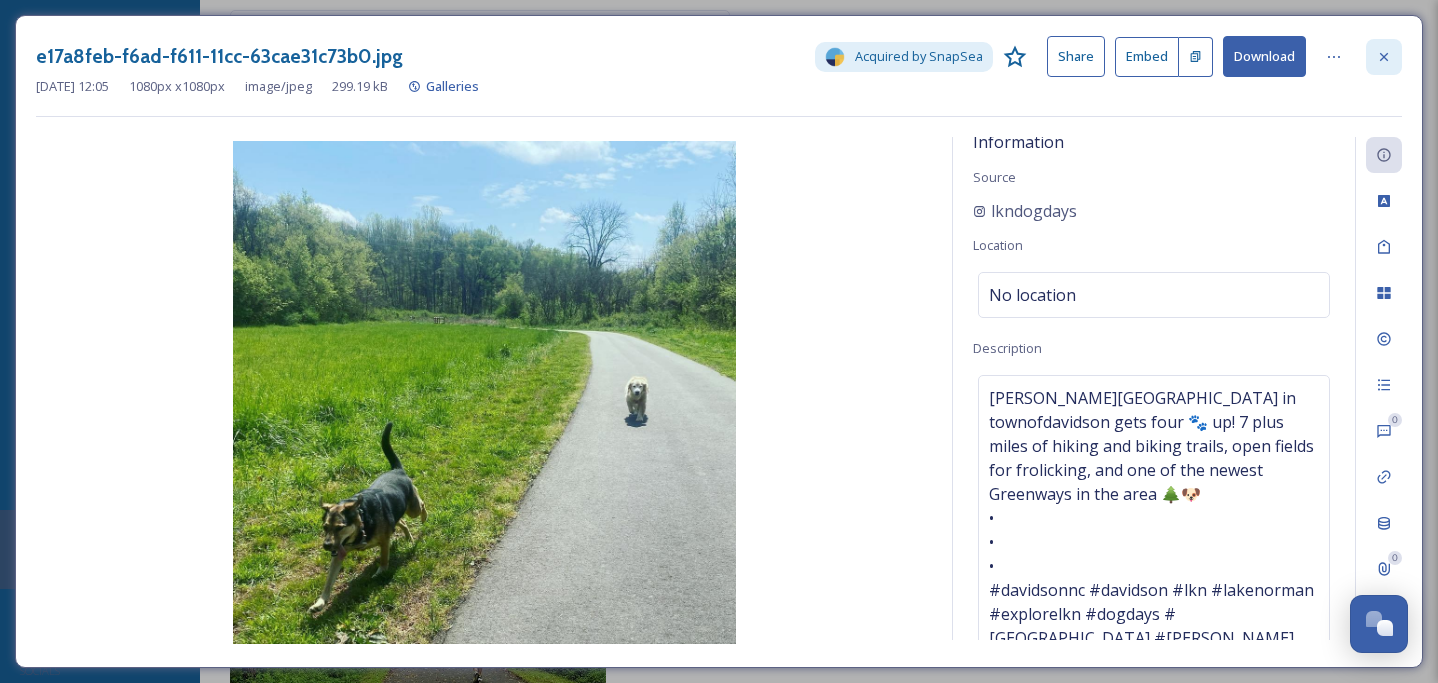 click 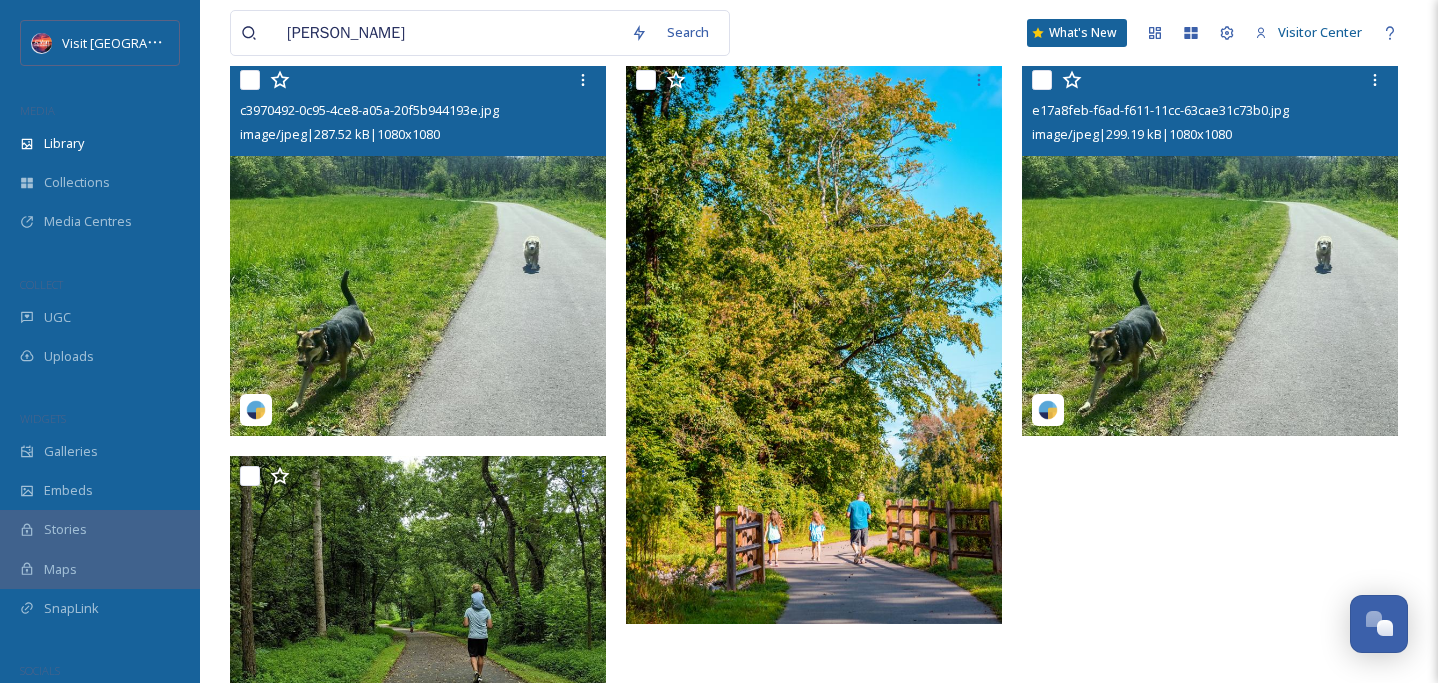 click on "[PERSON_NAME]" at bounding box center [449, 33] 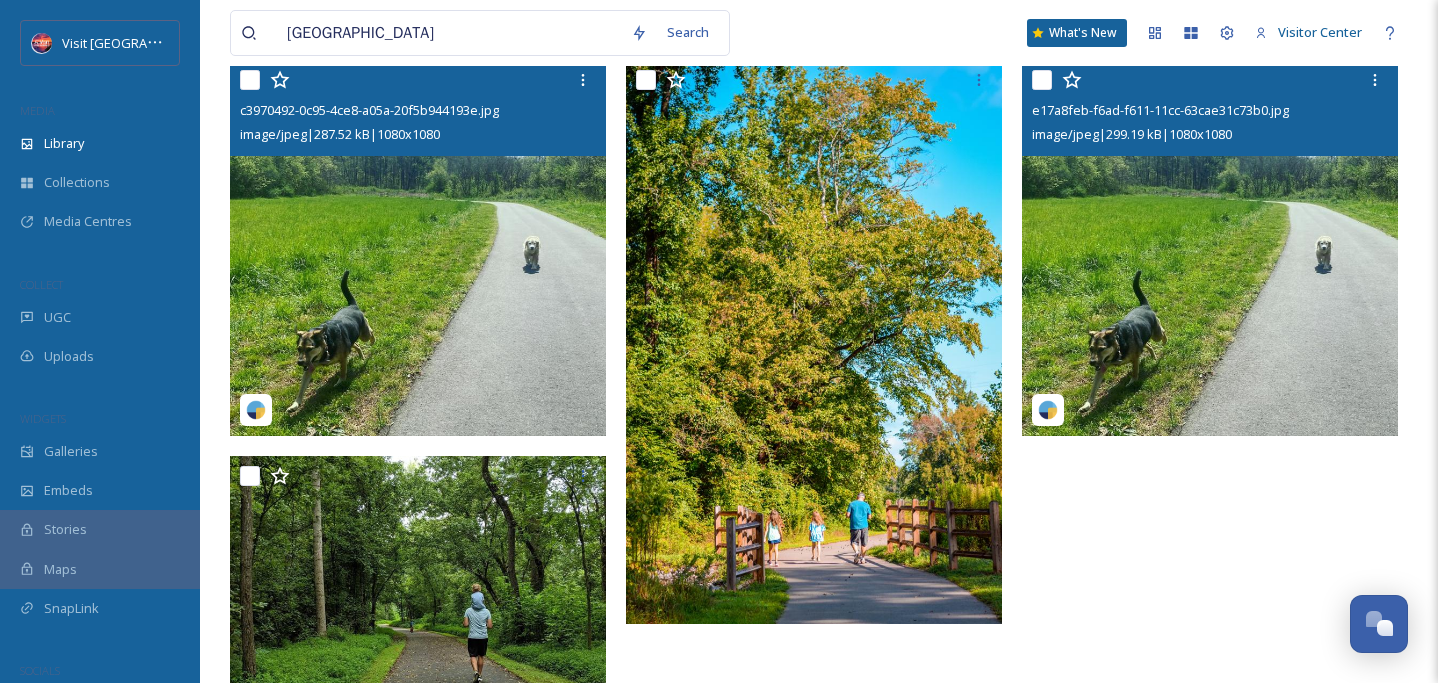 type on "[GEOGRAPHIC_DATA]" 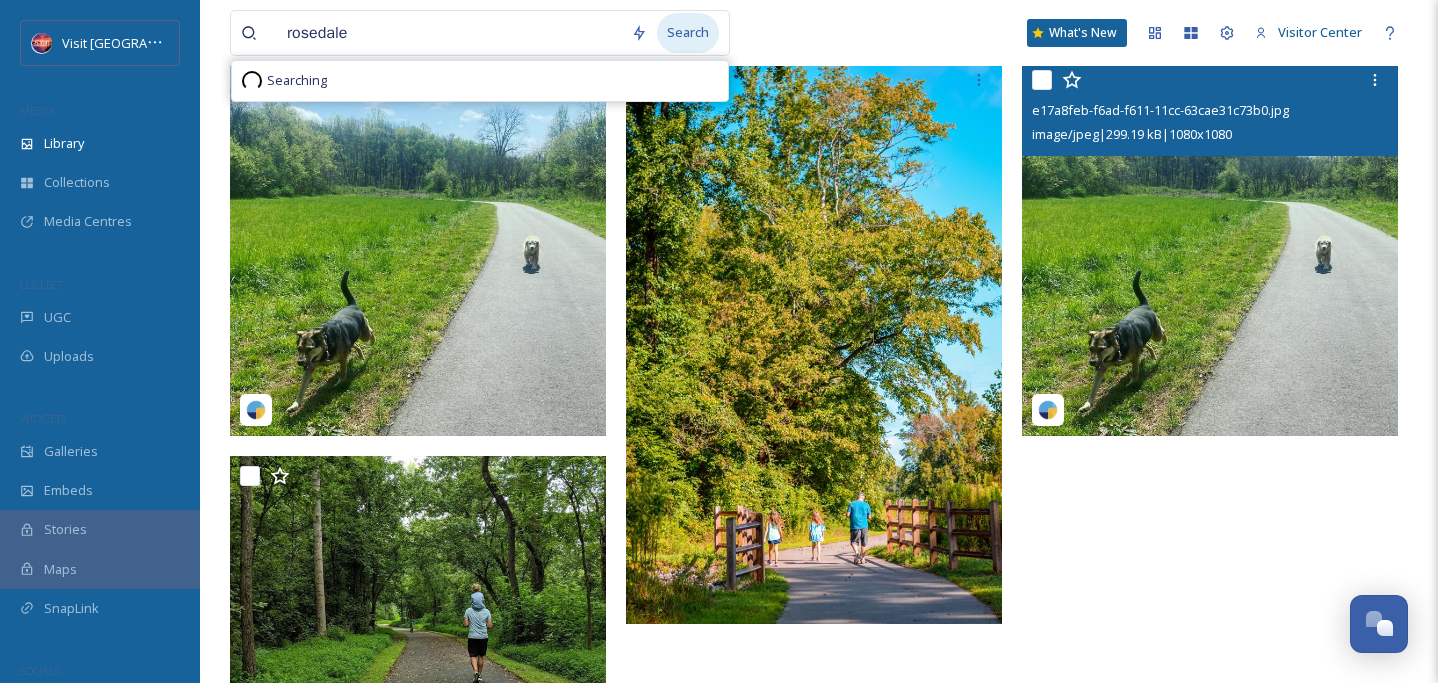 click on "Search" at bounding box center [688, 32] 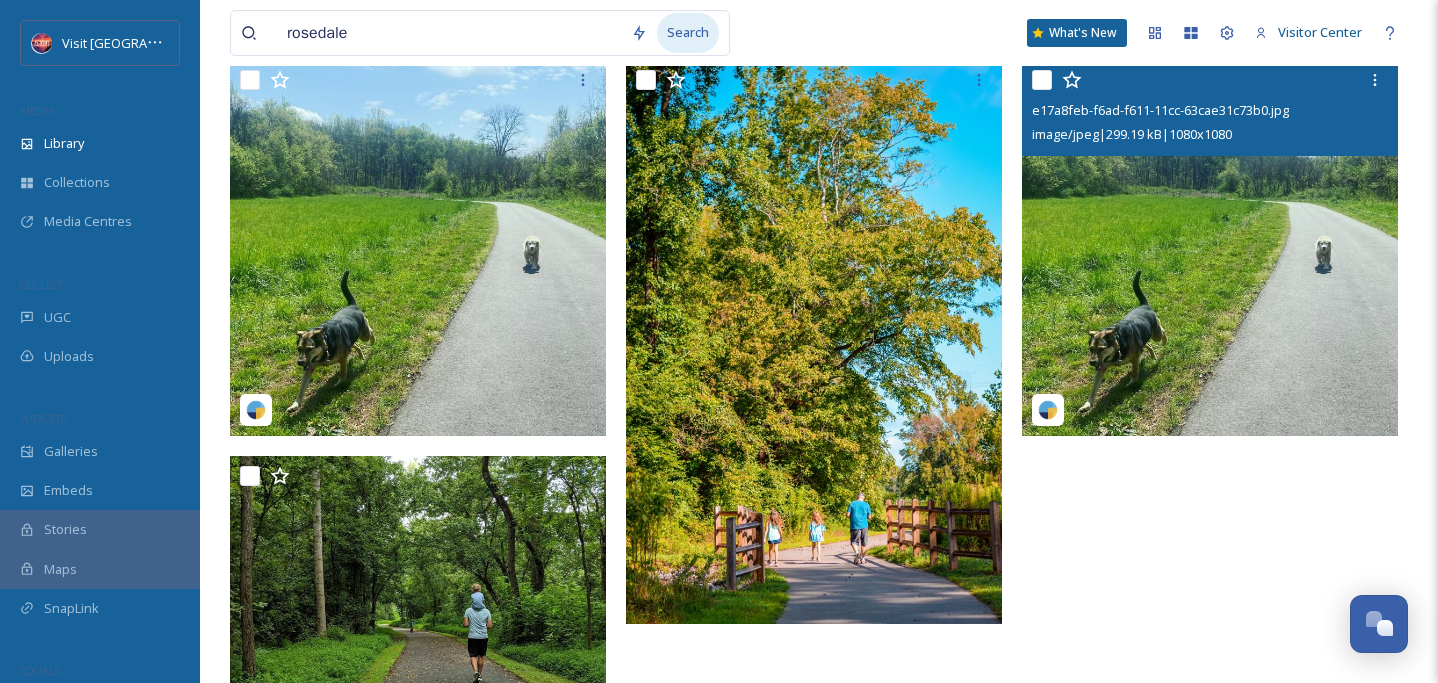 scroll, scrollTop: 0, scrollLeft: 0, axis: both 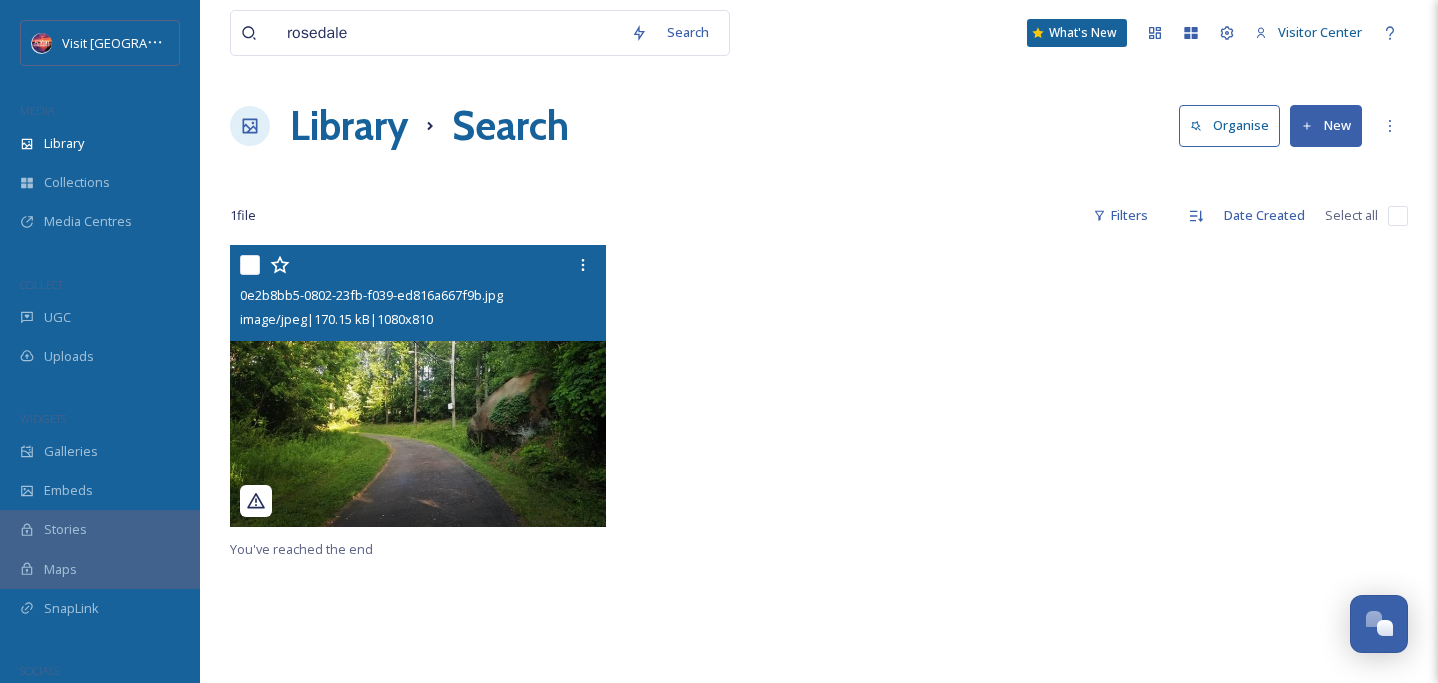 click at bounding box center (418, 386) 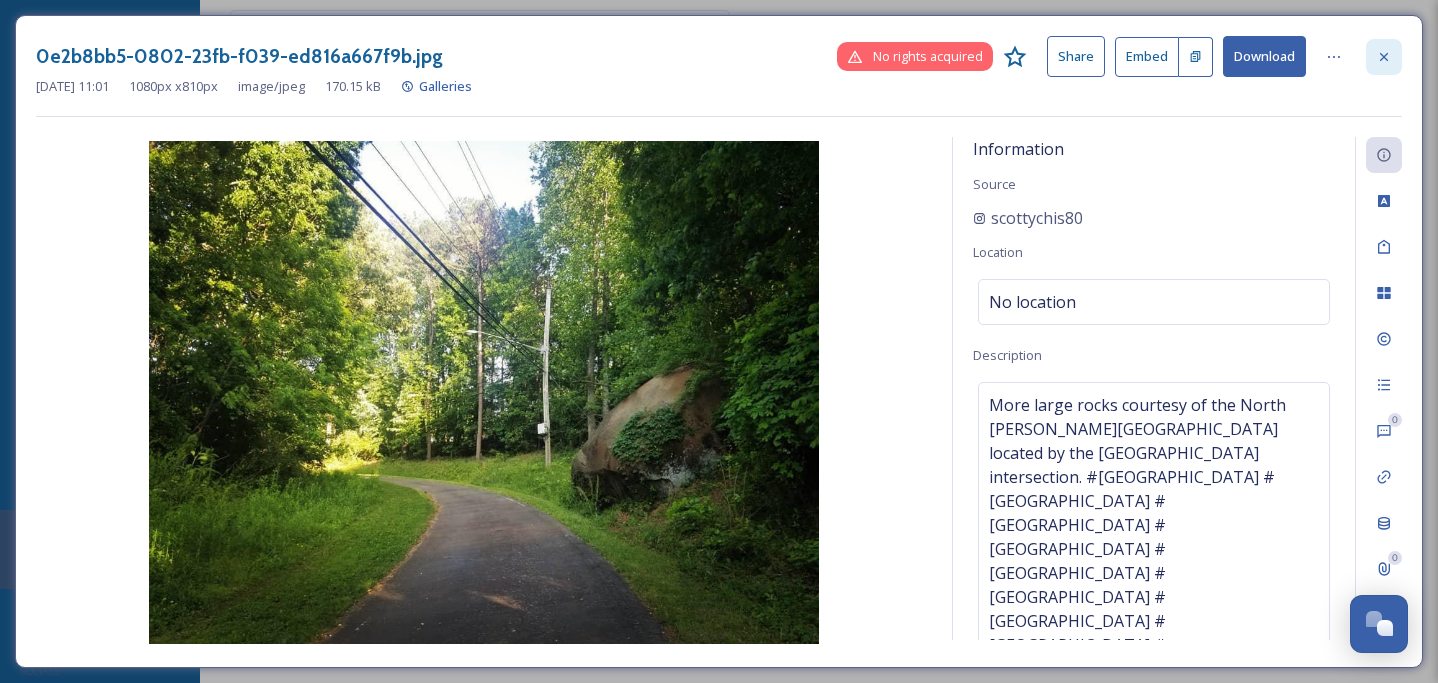 click 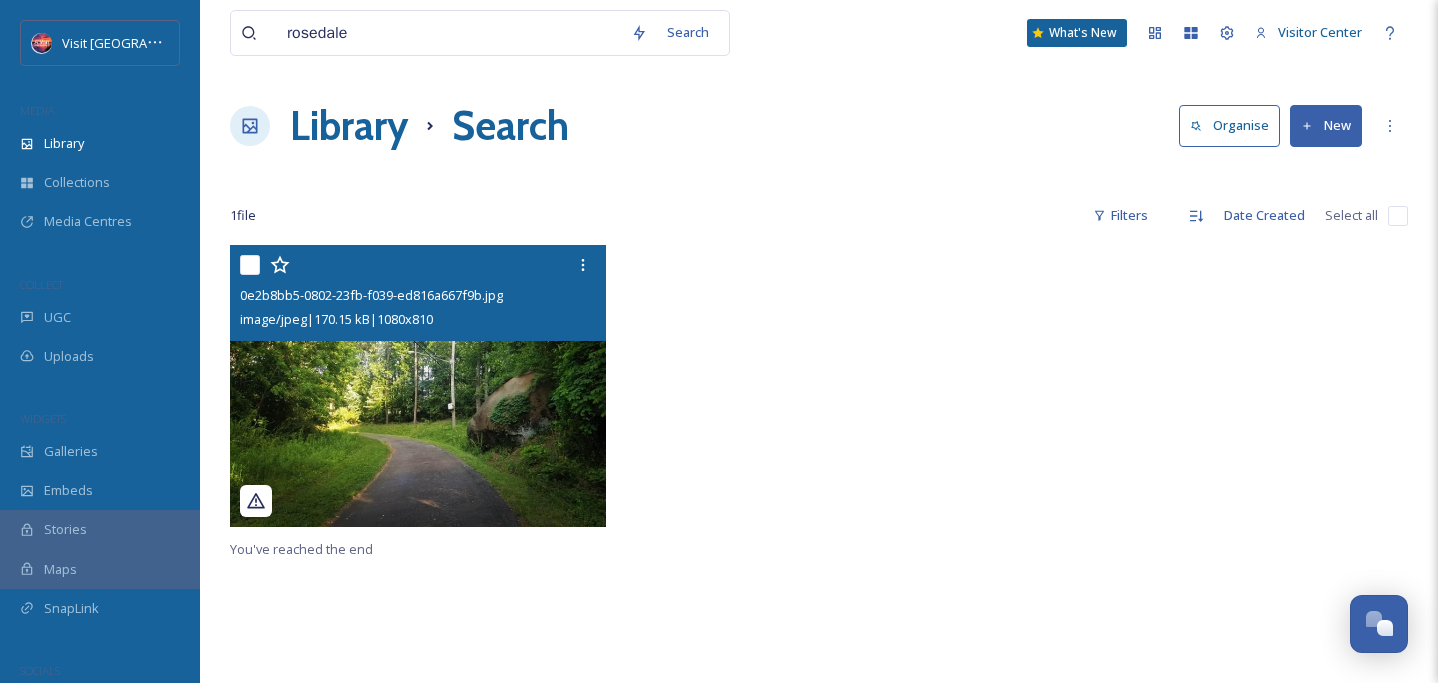 click on "rosedale Search What's New Visitor Center" at bounding box center (819, 33) 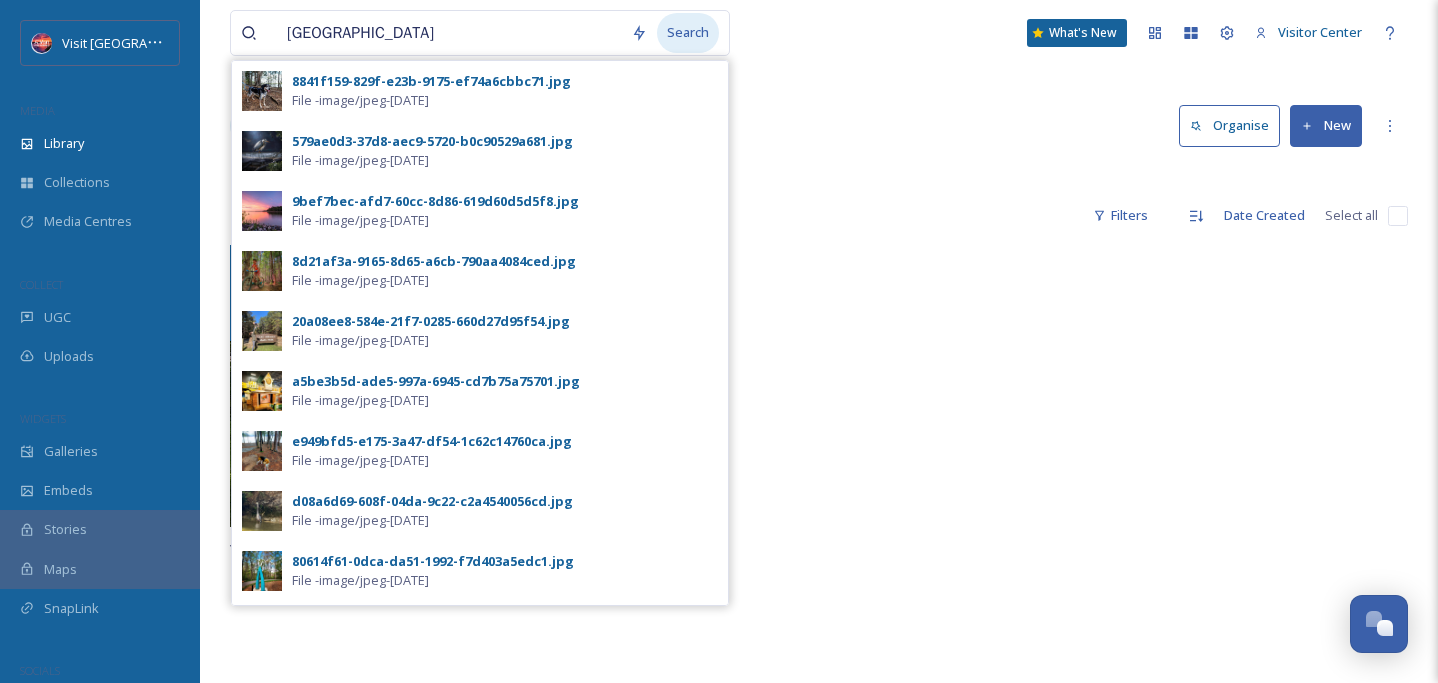 type on "[GEOGRAPHIC_DATA]" 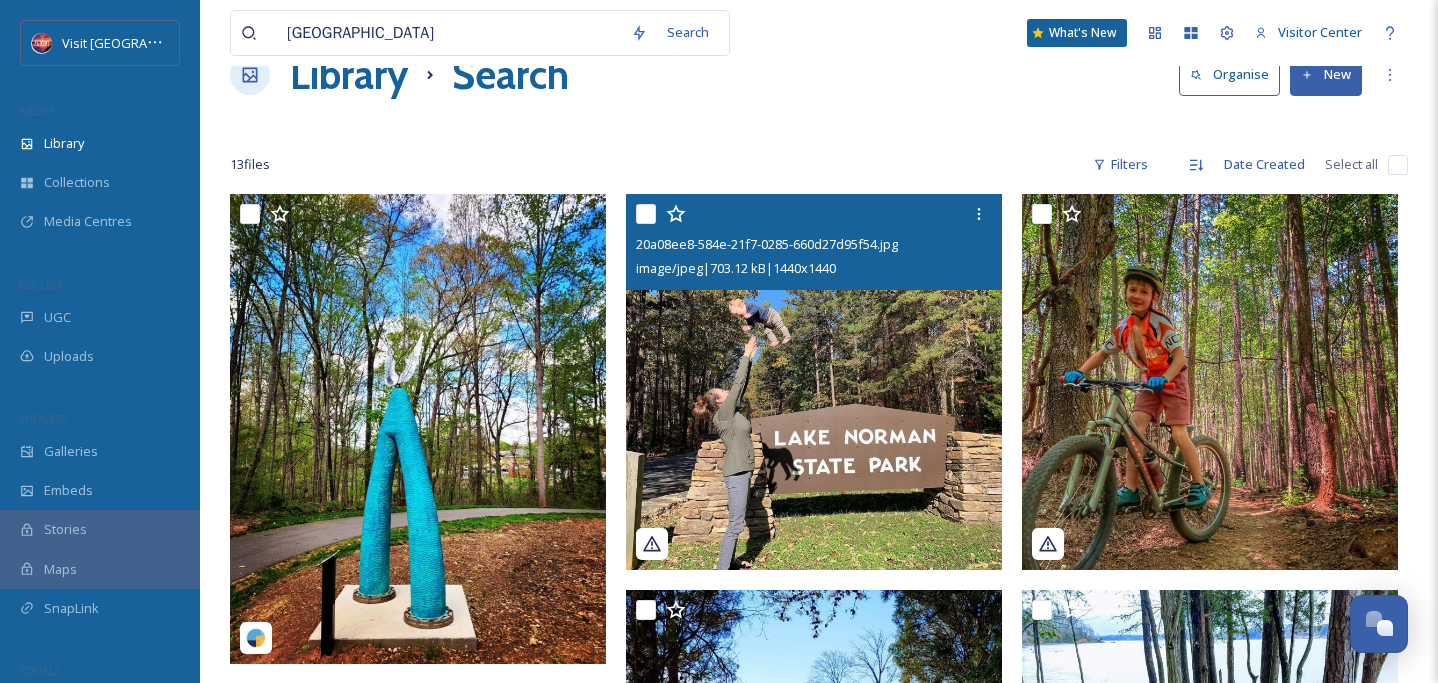 scroll, scrollTop: 10, scrollLeft: 0, axis: vertical 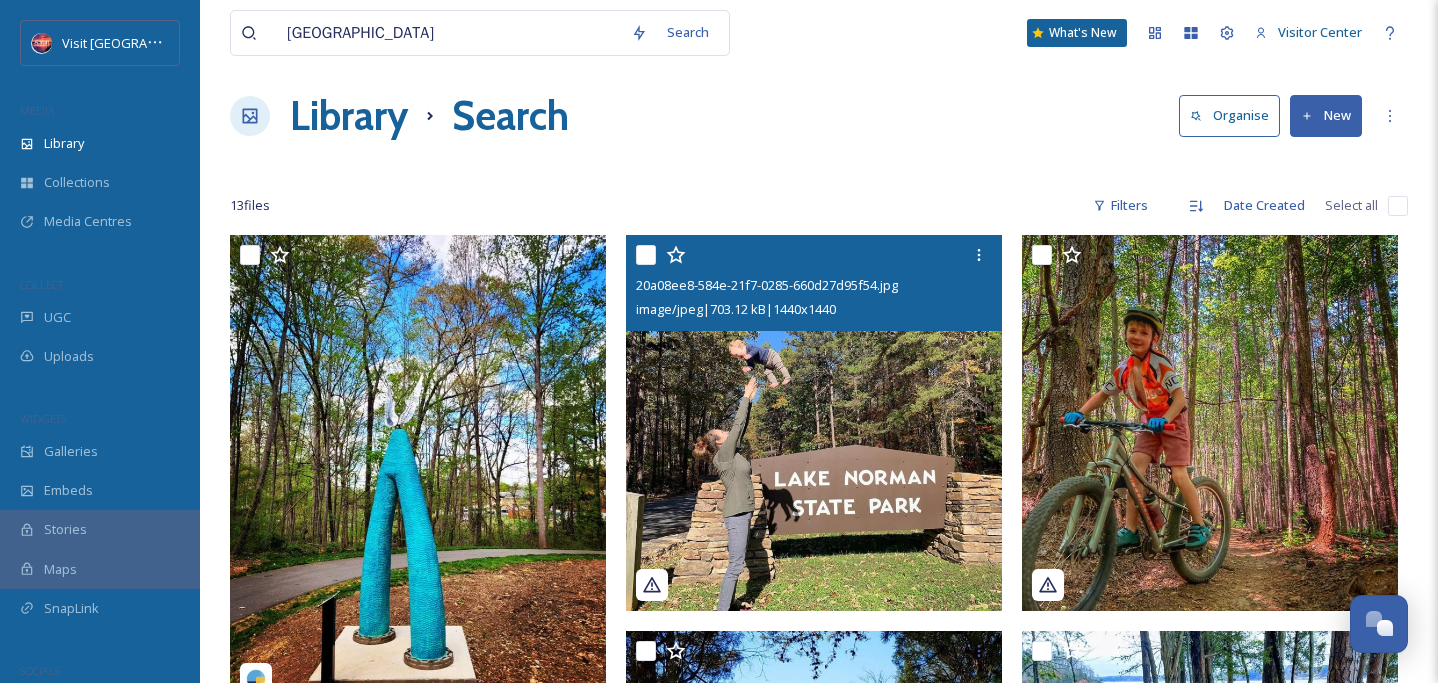 click at bounding box center [814, 423] 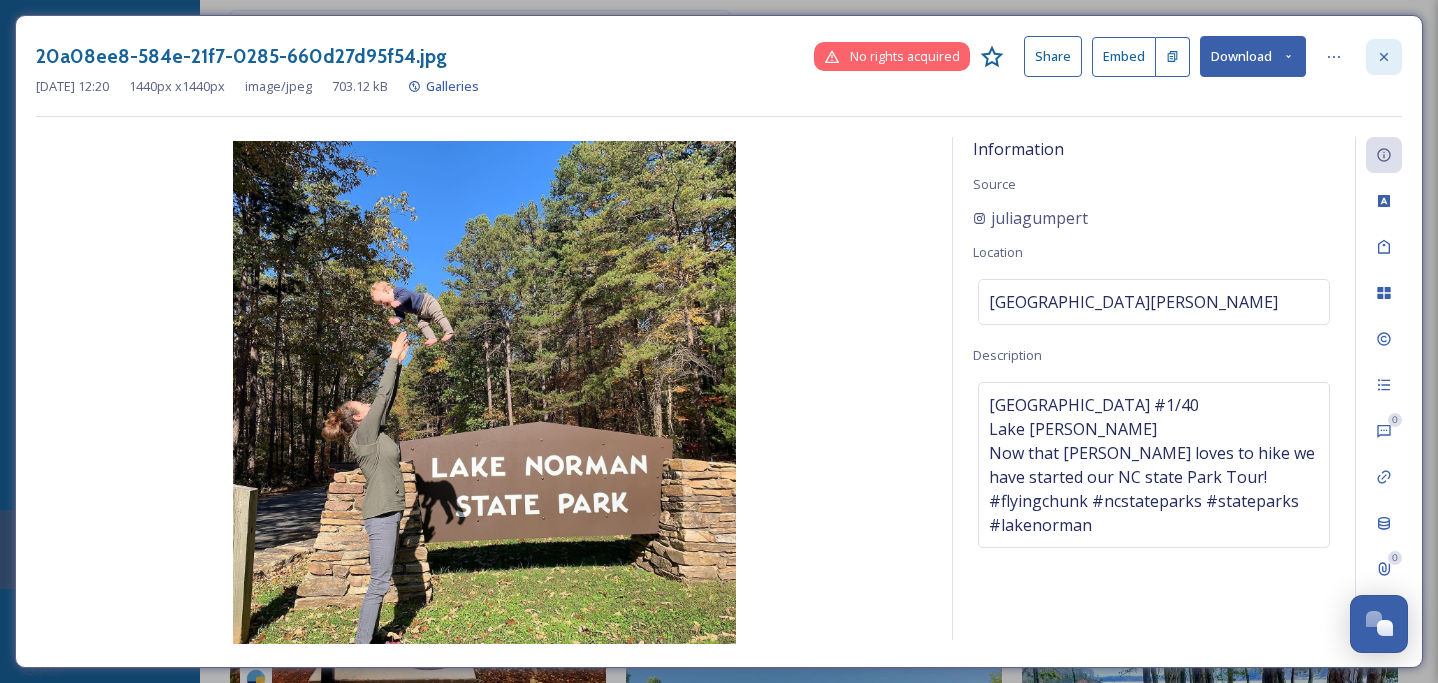 click 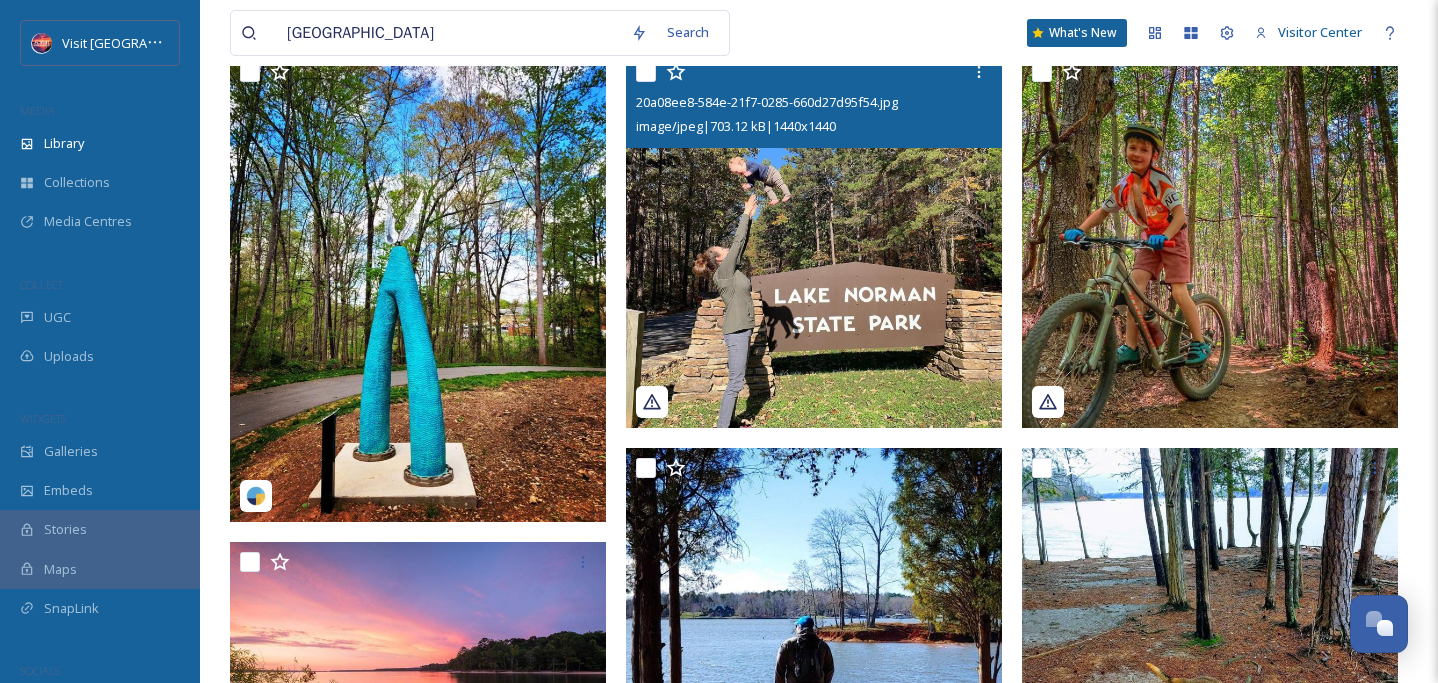 scroll, scrollTop: 209, scrollLeft: 0, axis: vertical 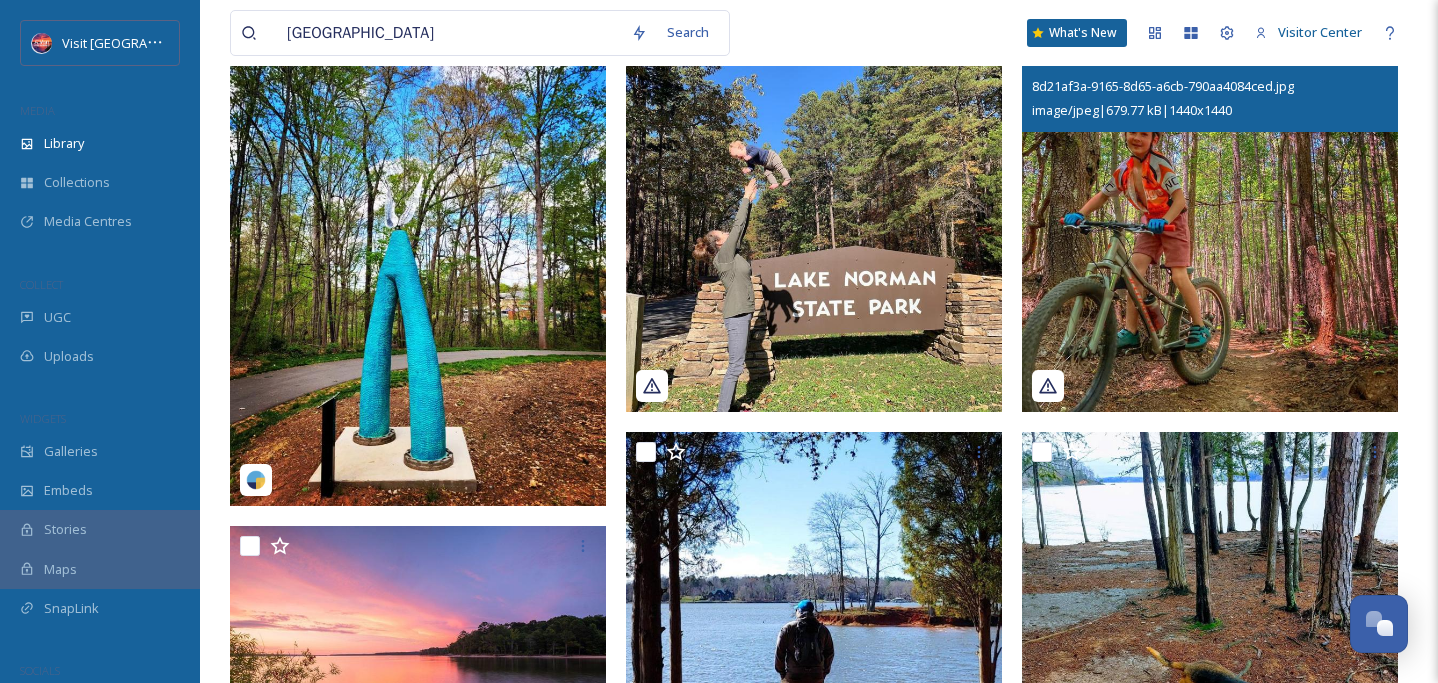 click at bounding box center (1210, 224) 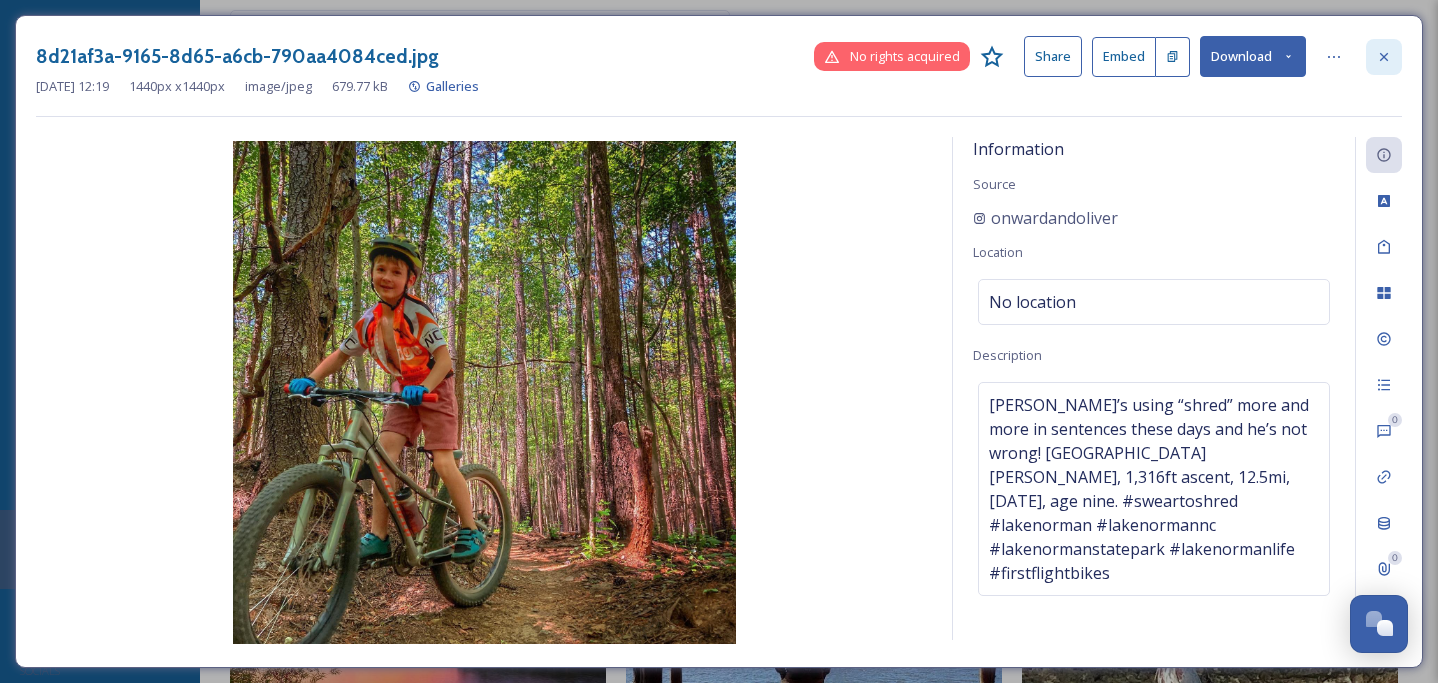 click at bounding box center [1384, 57] 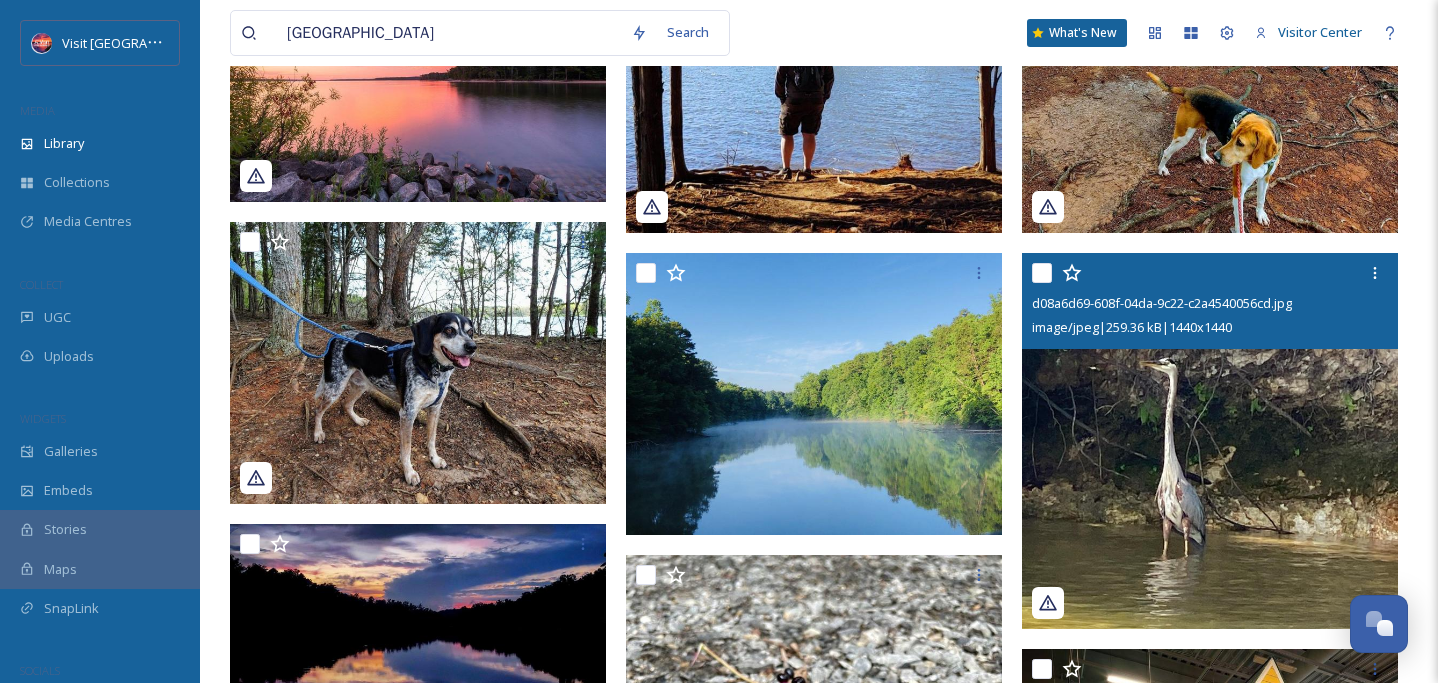scroll, scrollTop: 780, scrollLeft: 0, axis: vertical 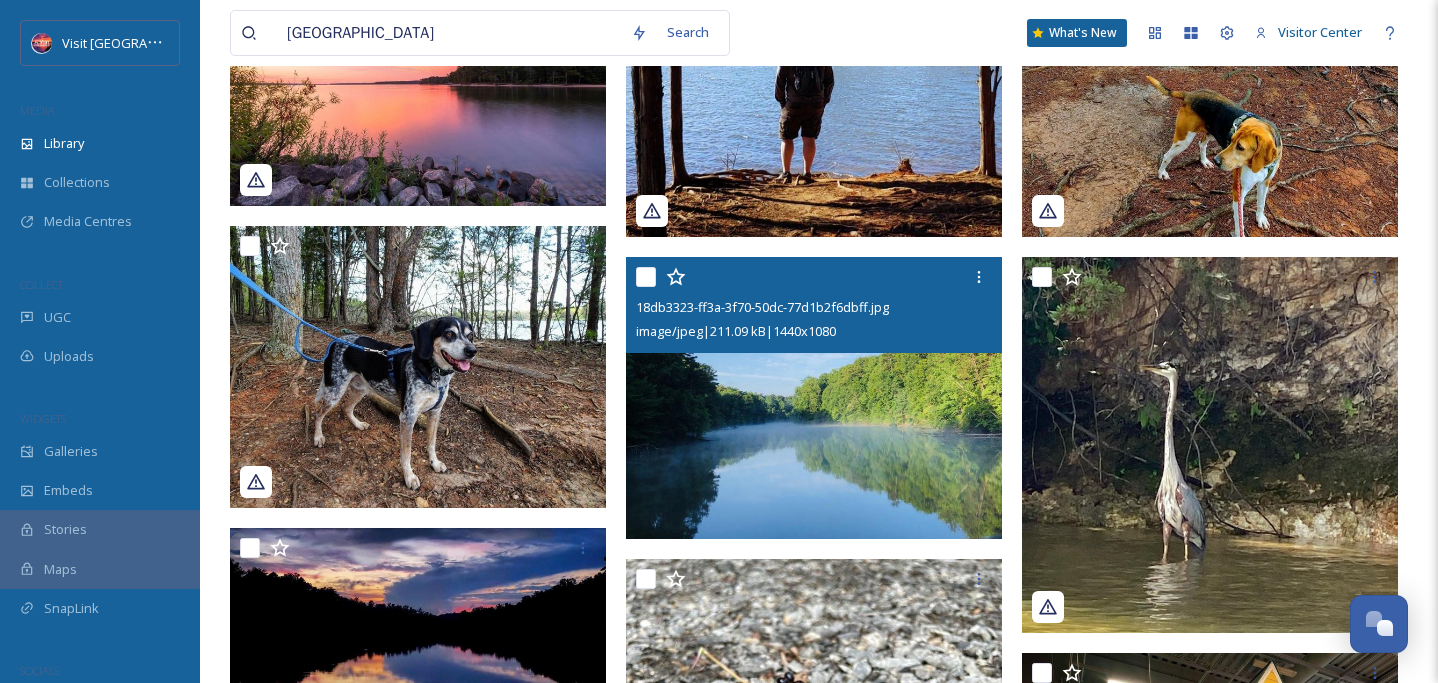 click at bounding box center (814, 398) 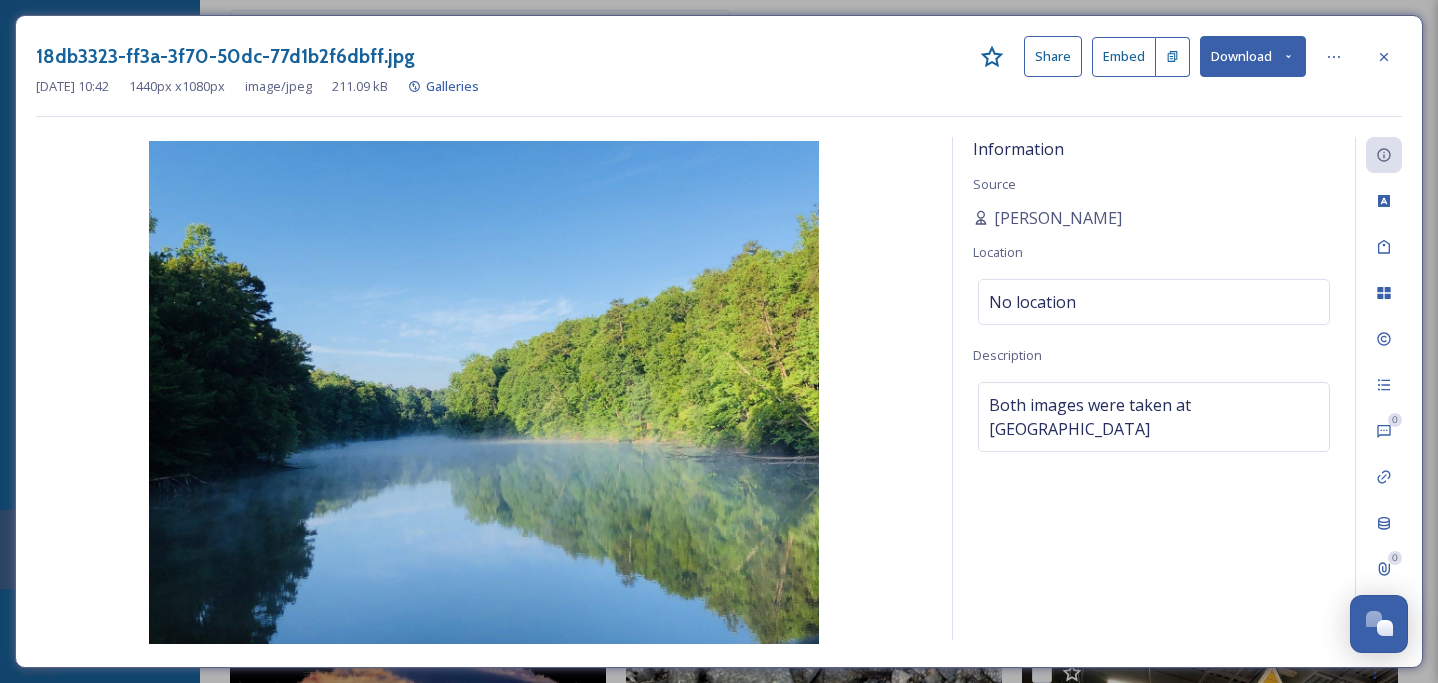 click 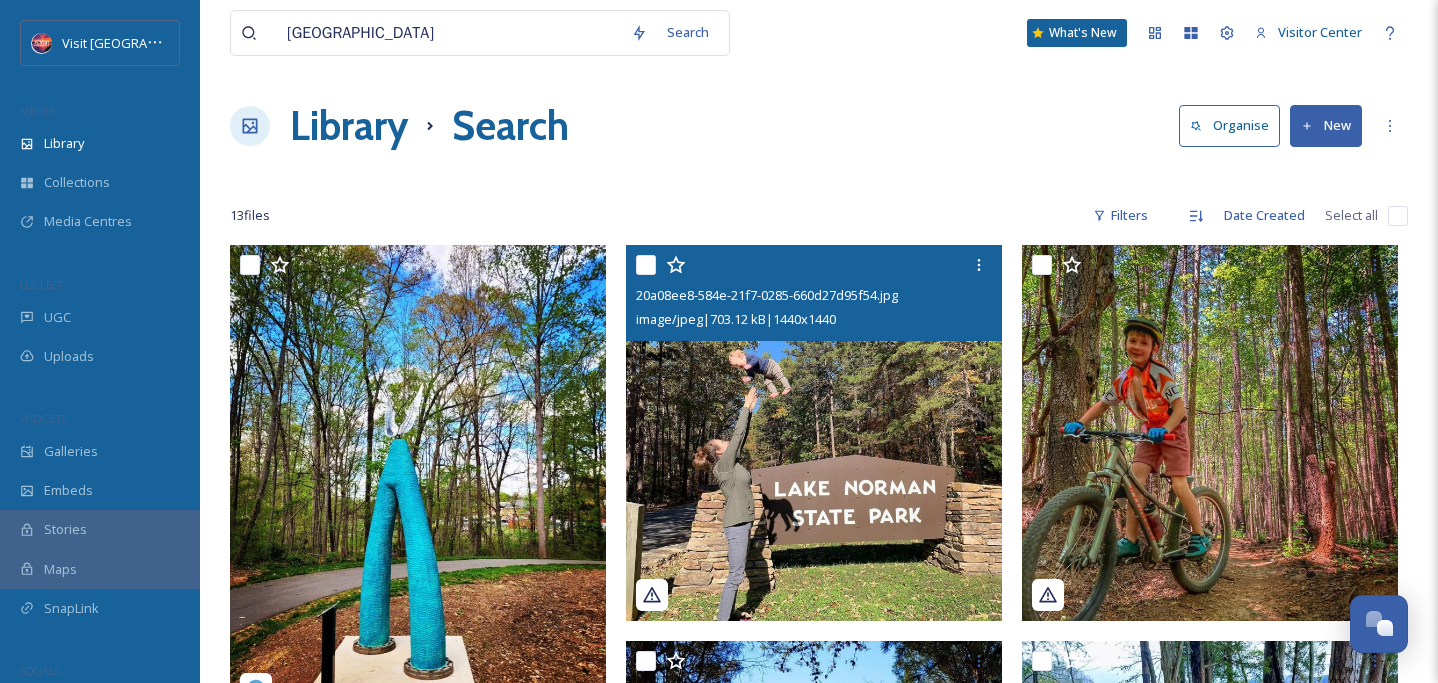scroll, scrollTop: 79, scrollLeft: 0, axis: vertical 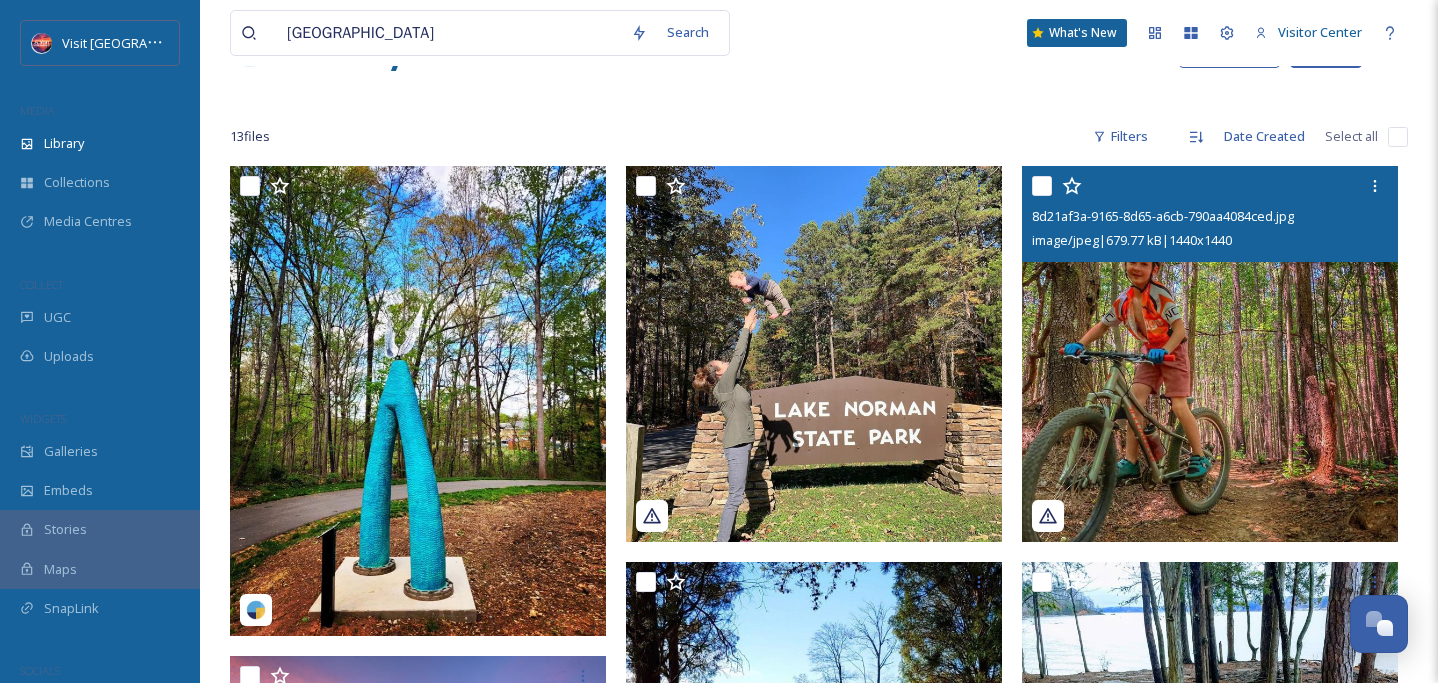 click at bounding box center (1210, 354) 